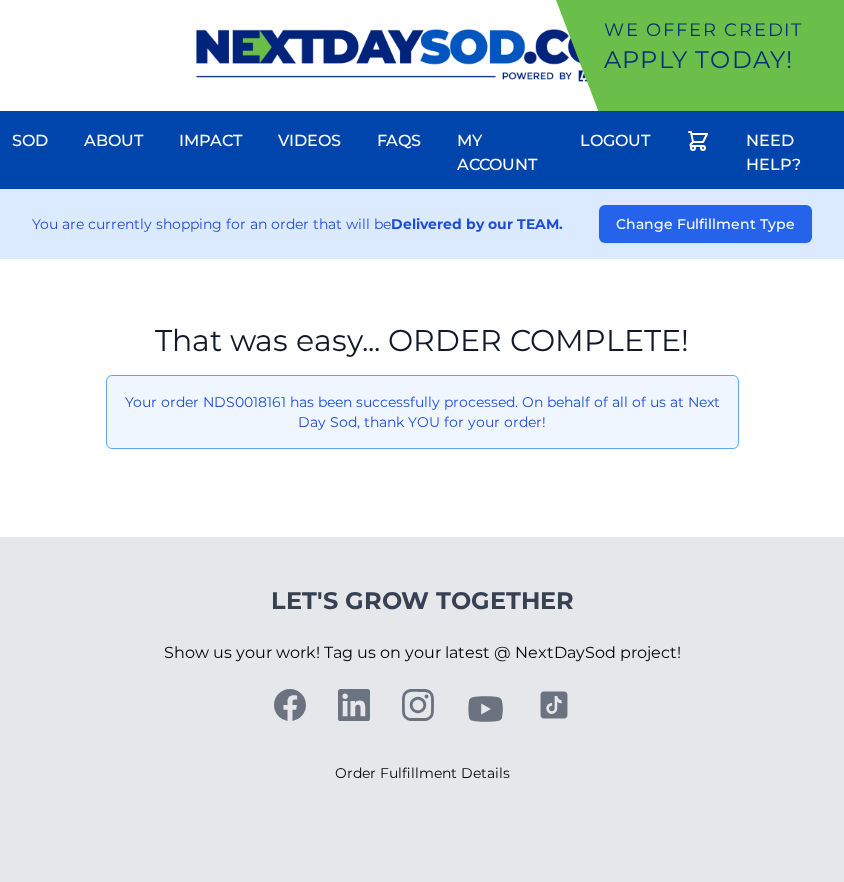 scroll, scrollTop: 0, scrollLeft: 0, axis: both 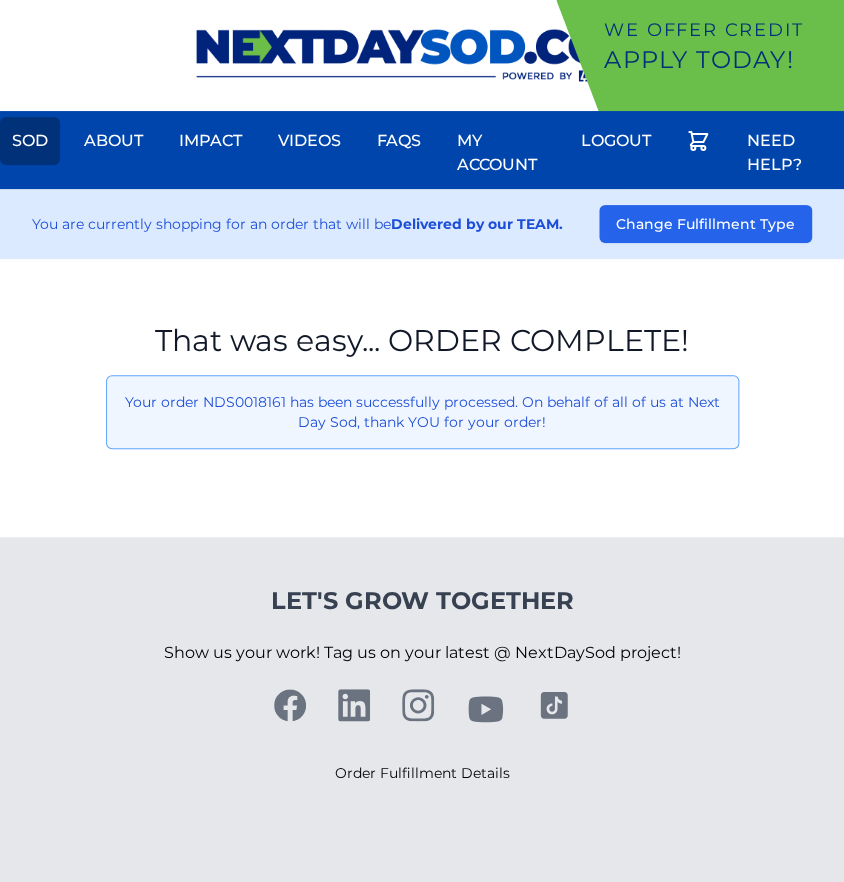 click on "Sod" at bounding box center (30, 141) 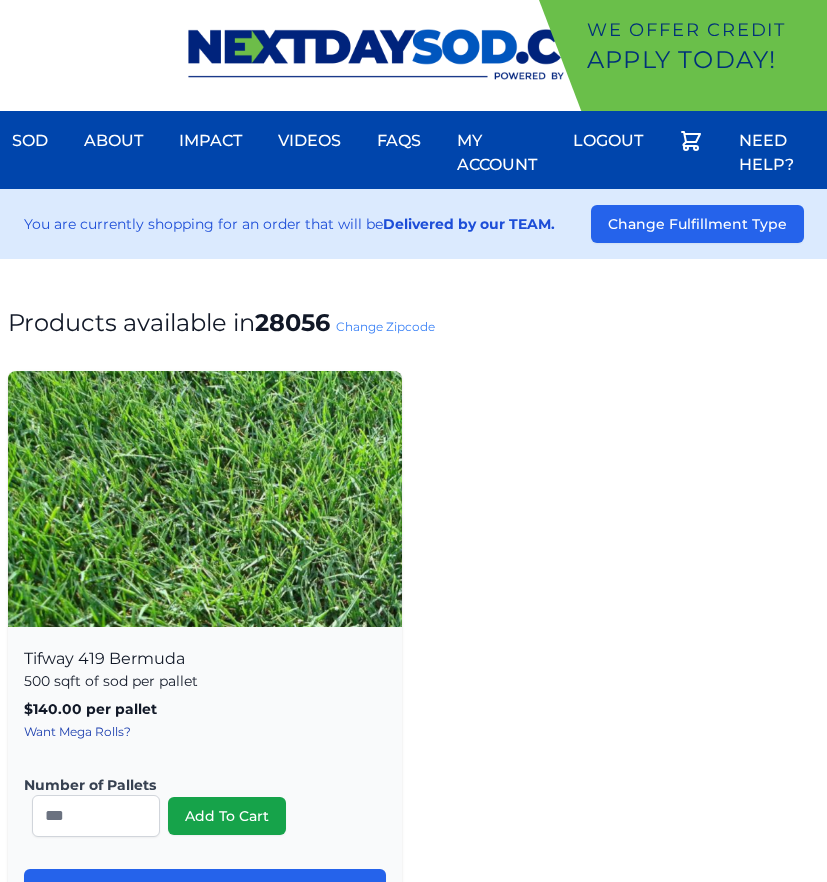 scroll, scrollTop: 0, scrollLeft: 0, axis: both 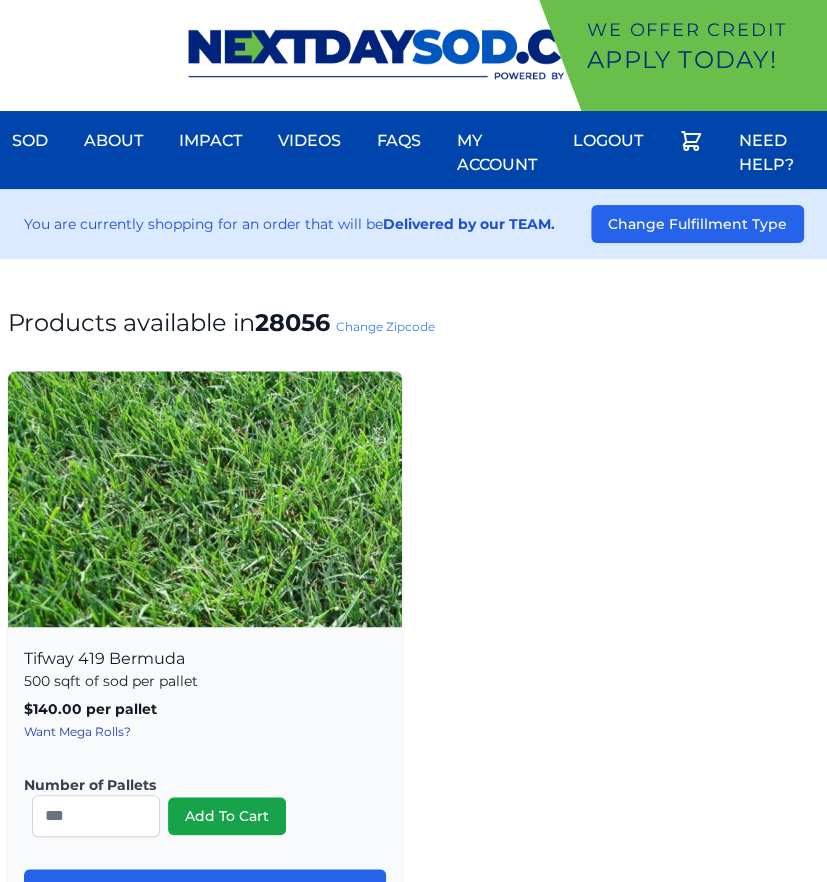 click on "Change Zipcode" at bounding box center [385, 326] 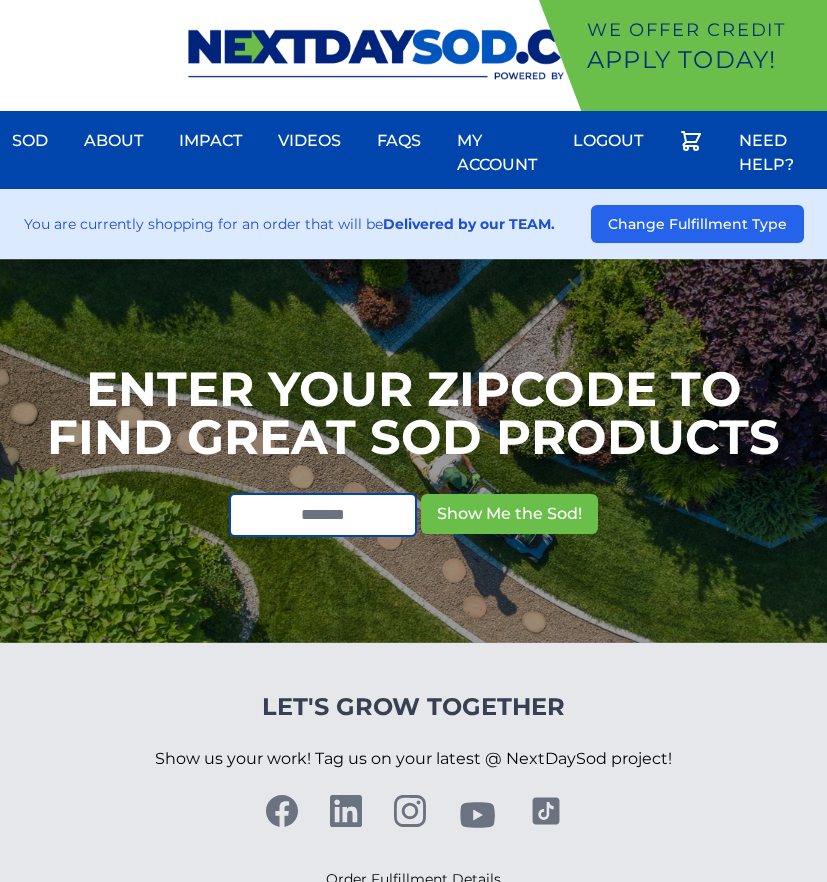 scroll, scrollTop: 0, scrollLeft: 0, axis: both 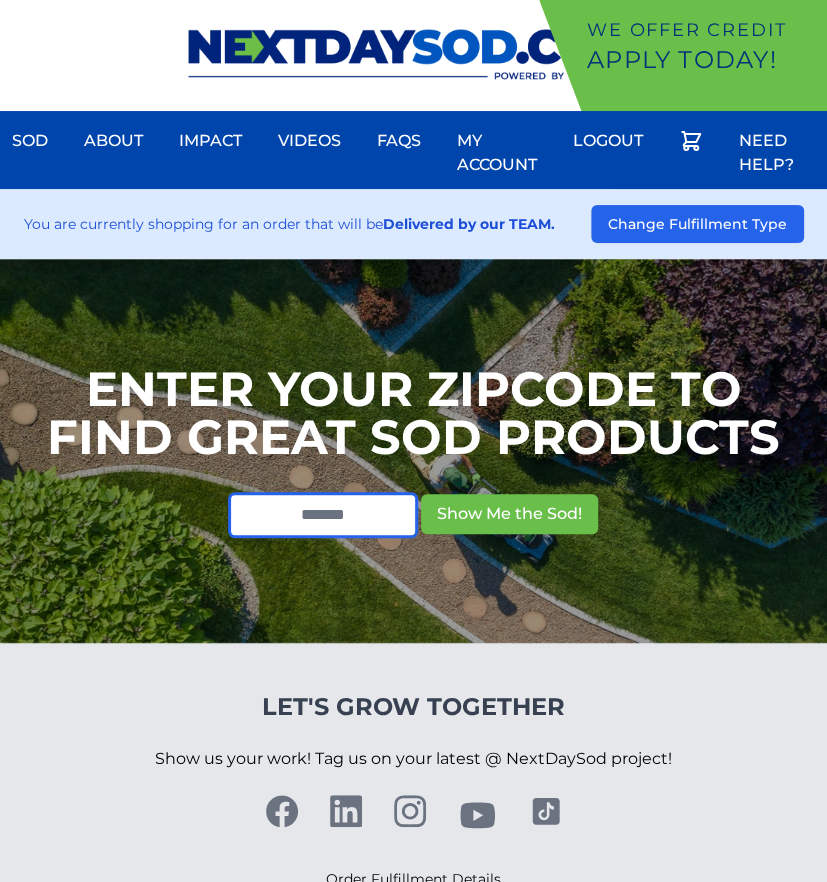 click at bounding box center [323, 515] 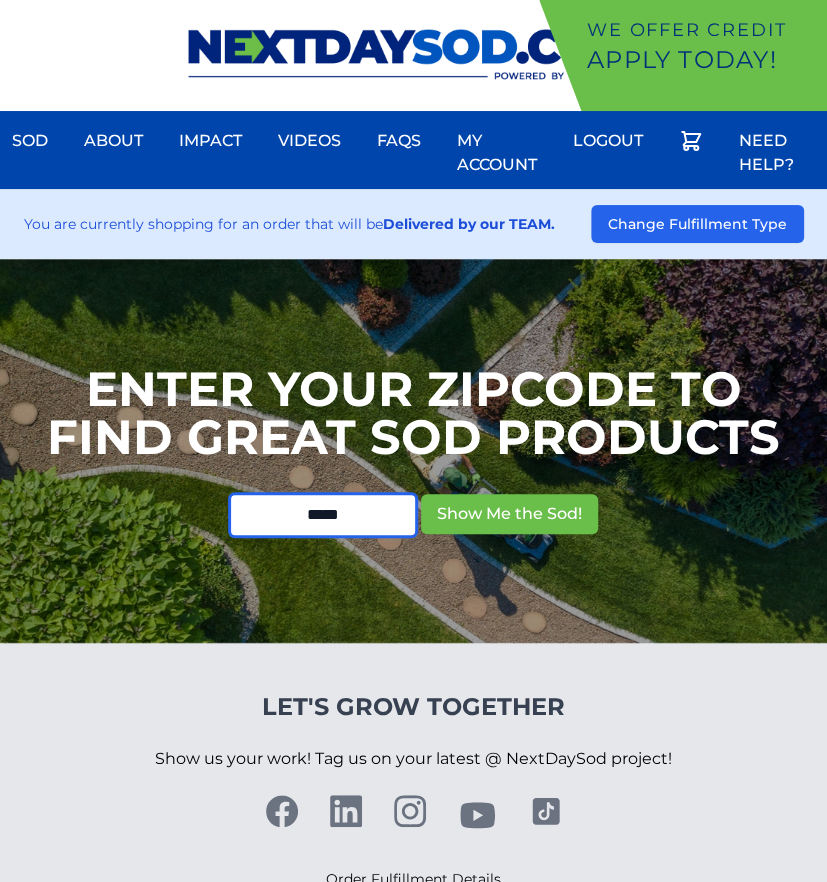 type on "*****" 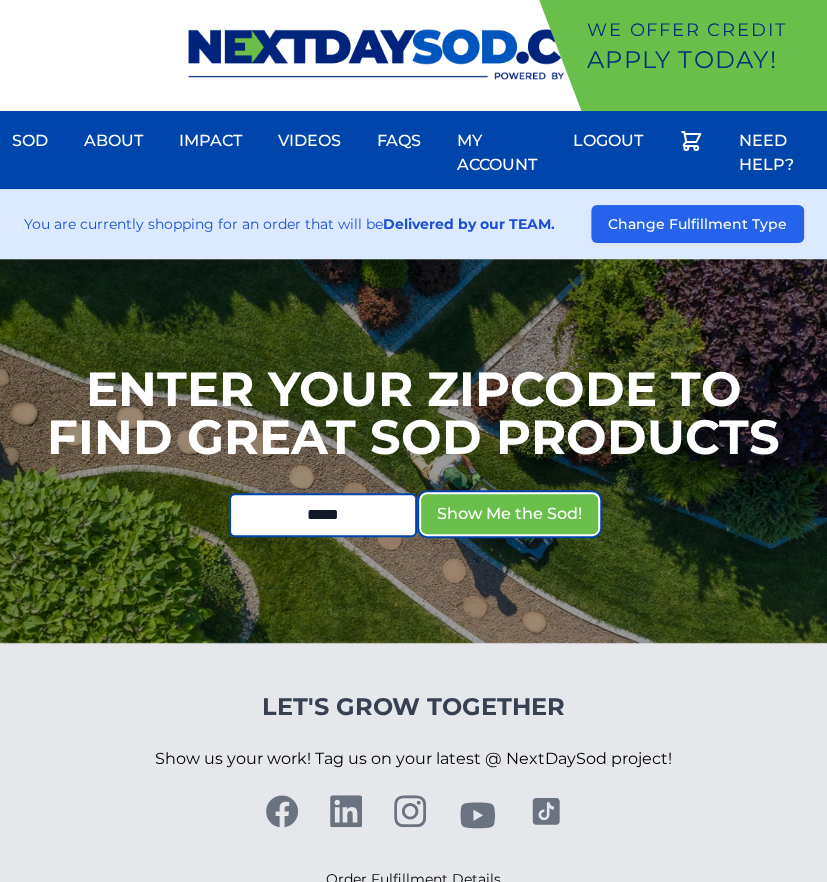 type 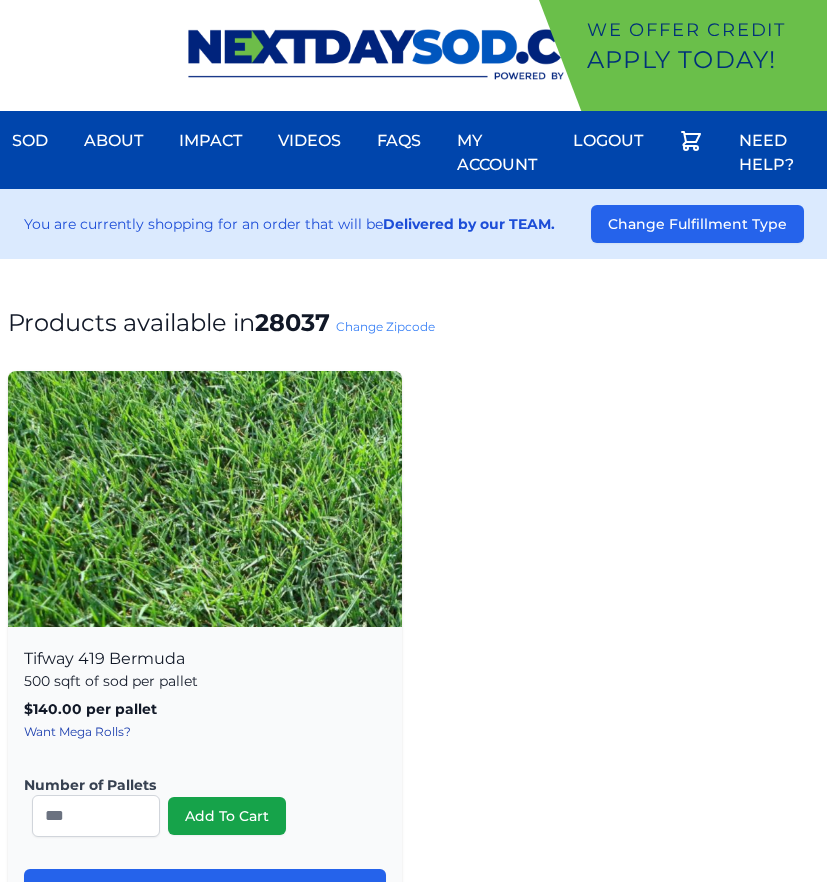 scroll, scrollTop: 0, scrollLeft: 0, axis: both 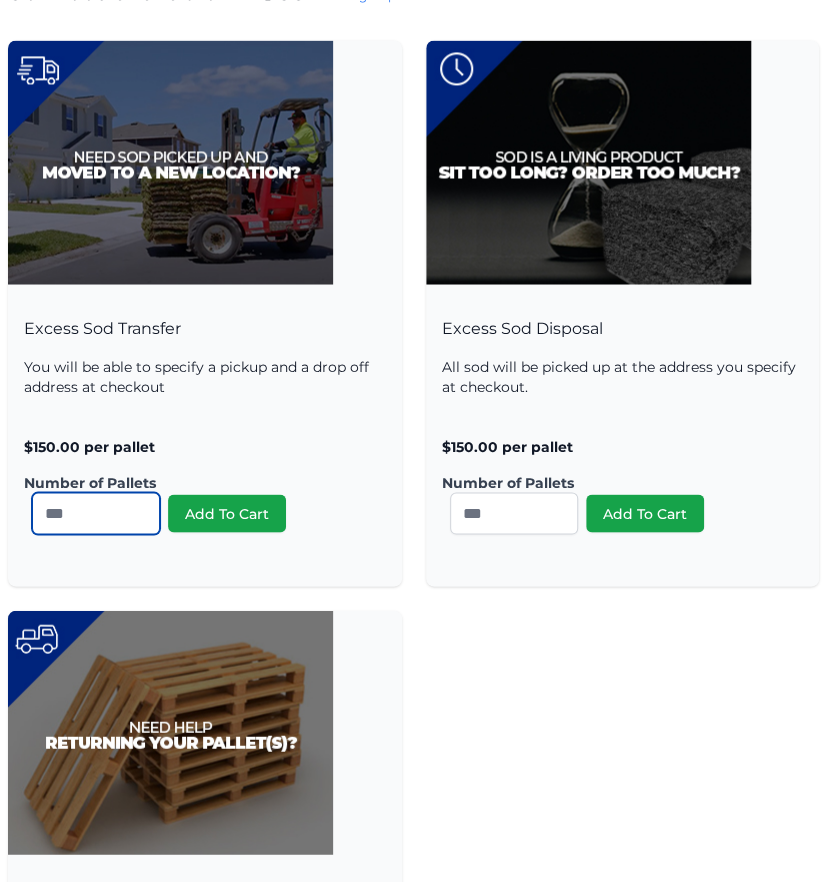 drag, startPoint x: -69, startPoint y: 521, endPoint x: -89, endPoint y: 521, distance: 20 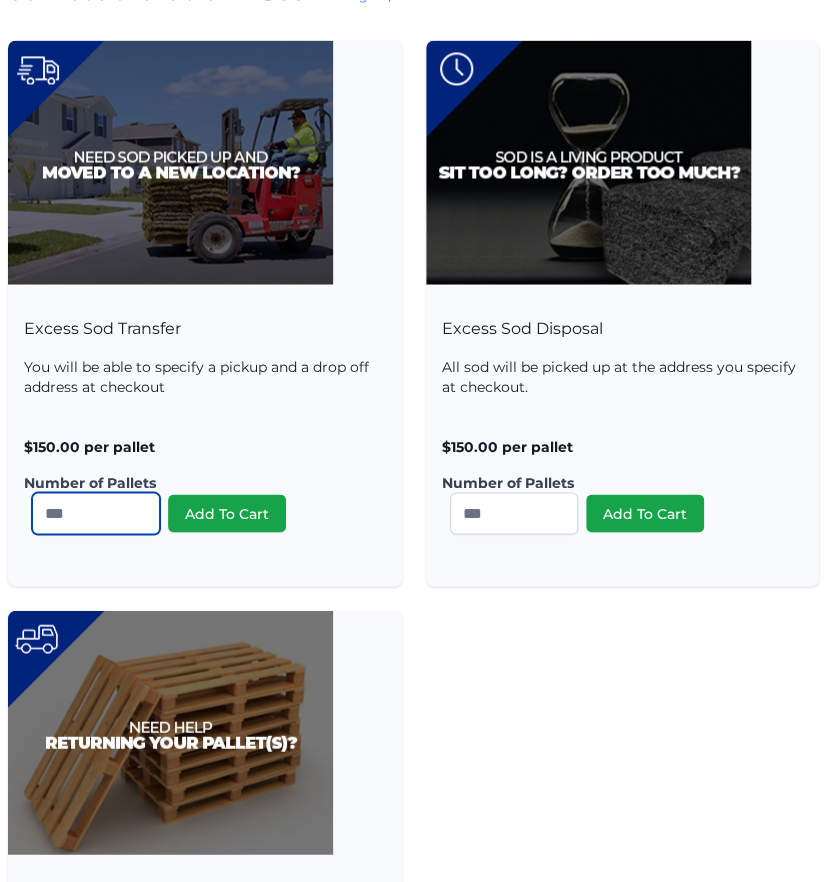 click on "We offer Credit
Apply Today!
Sod
About
Impact
Videos
FAQs
Need Help? My Account" at bounding box center [413, 288] 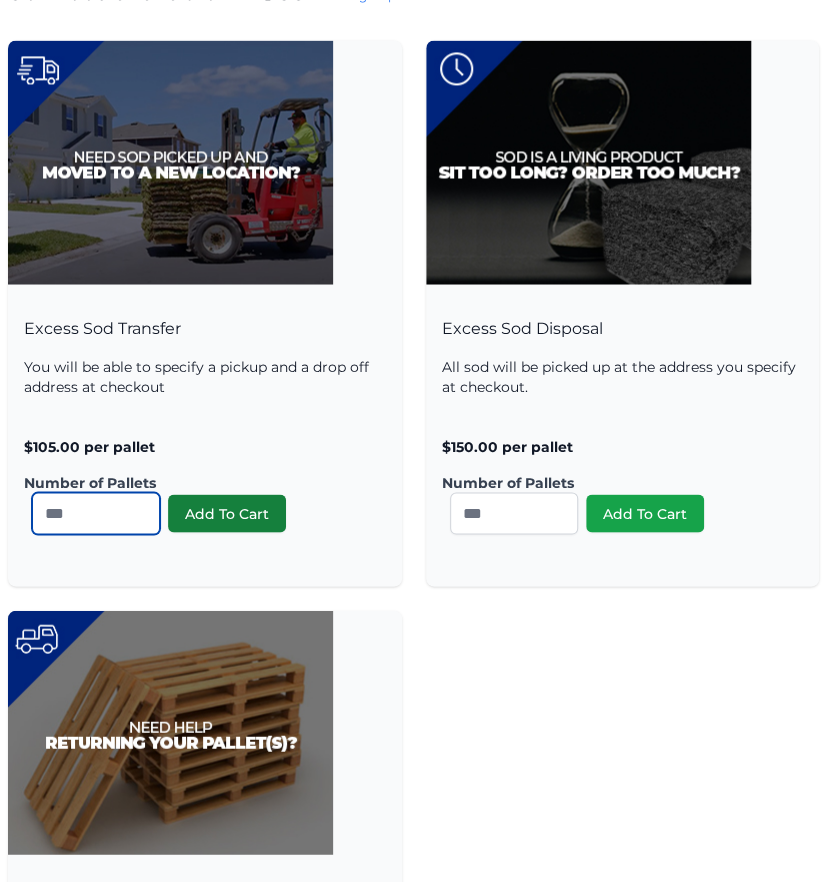 type on "*" 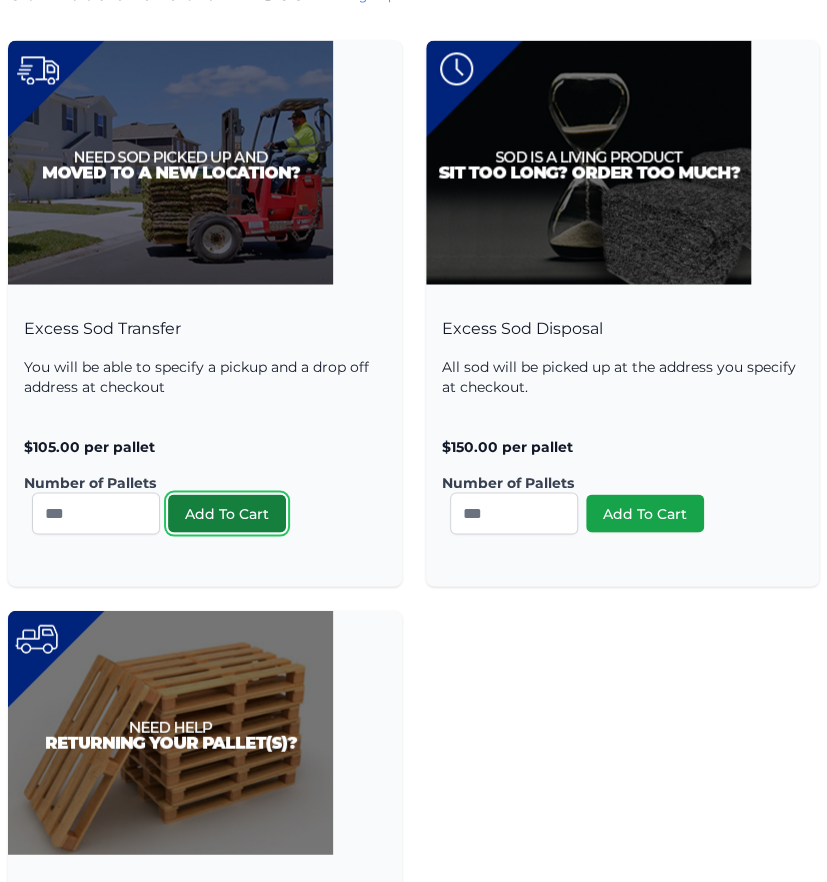 click on "Add To Cart" at bounding box center [227, 513] 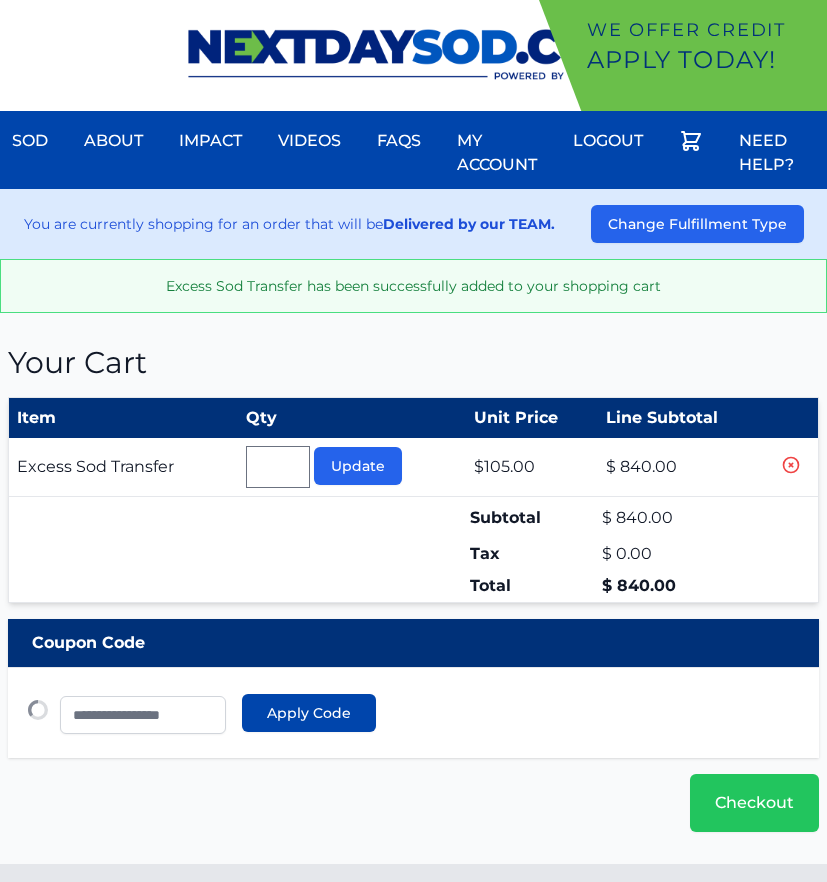 type 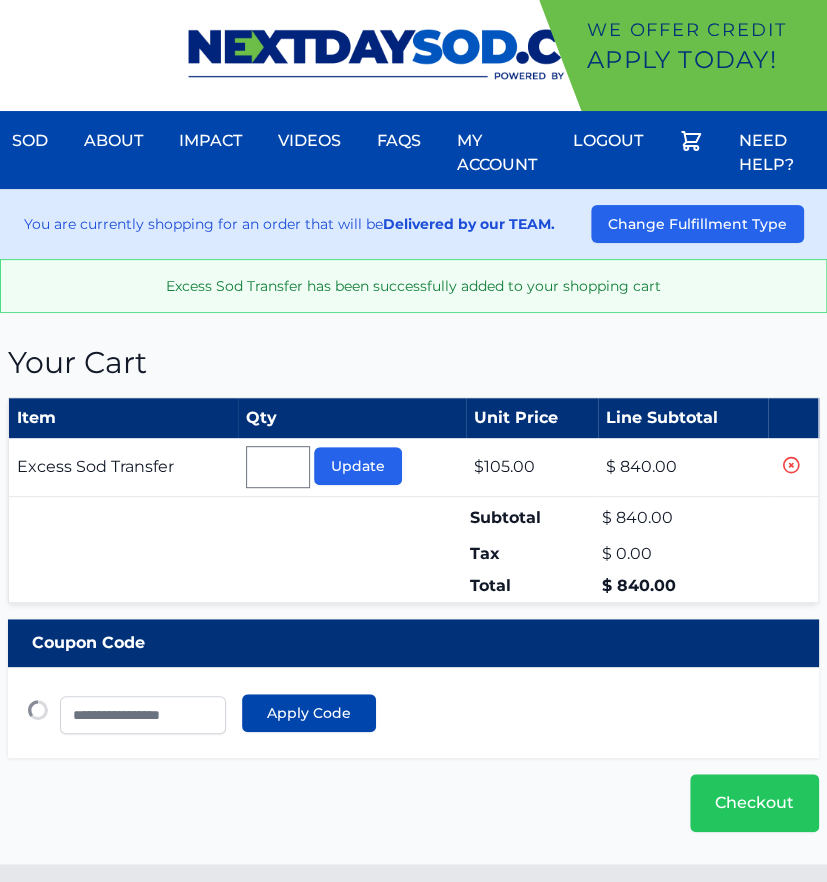 scroll, scrollTop: 0, scrollLeft: 0, axis: both 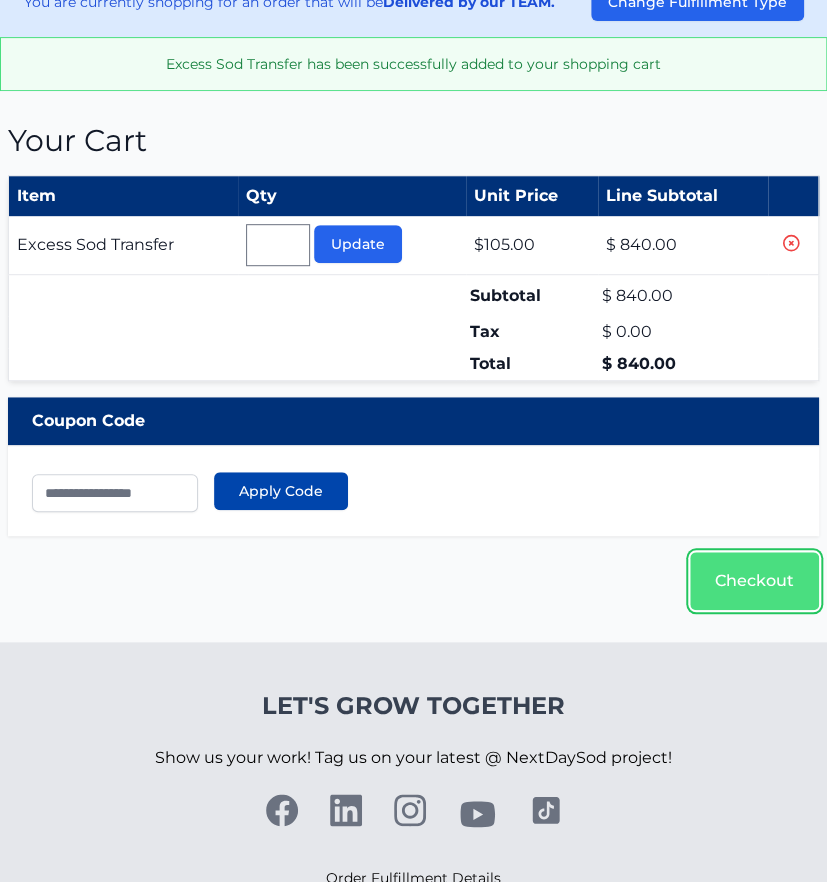 click on "Checkout" at bounding box center [754, 581] 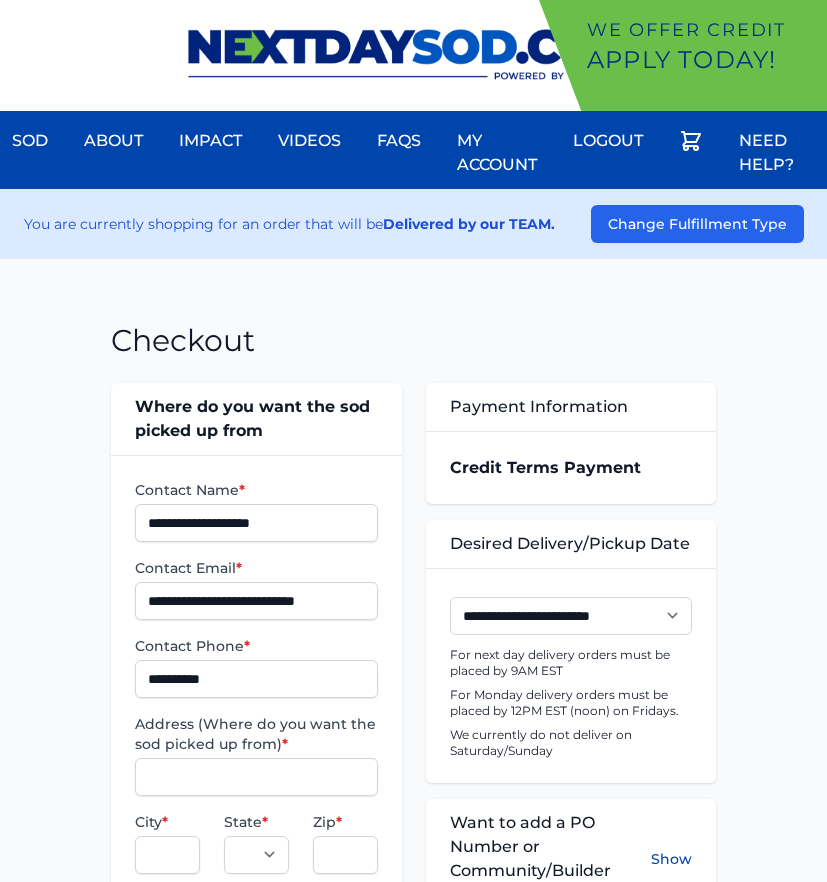 scroll, scrollTop: 0, scrollLeft: 0, axis: both 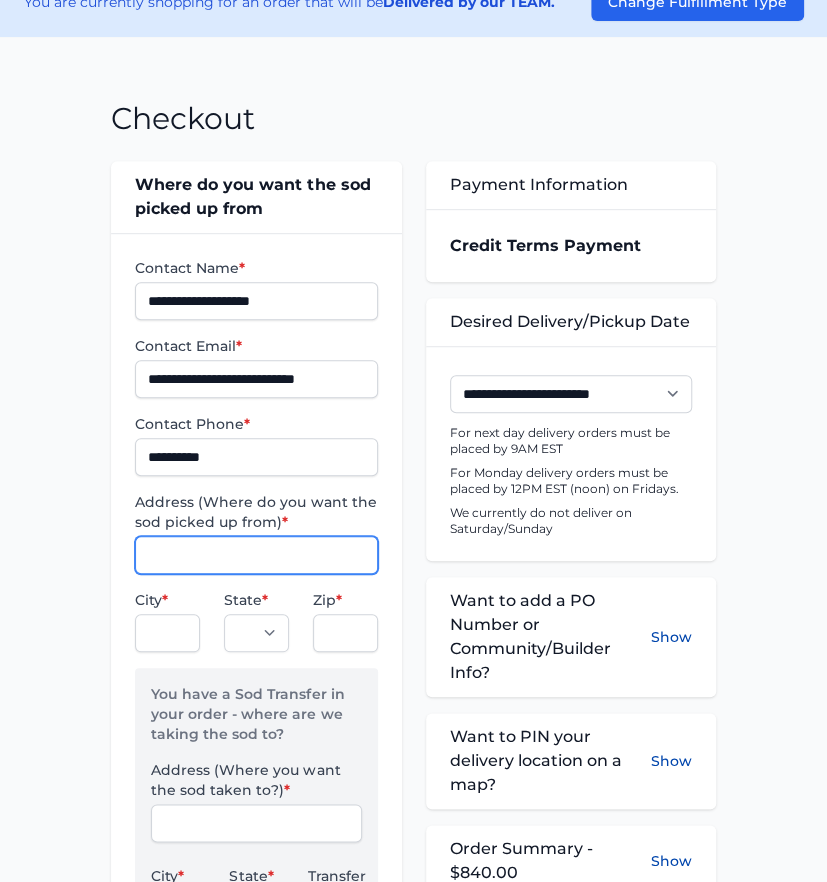 click on "Address (Where do you want the sod picked up from)
*" at bounding box center (256, 555) 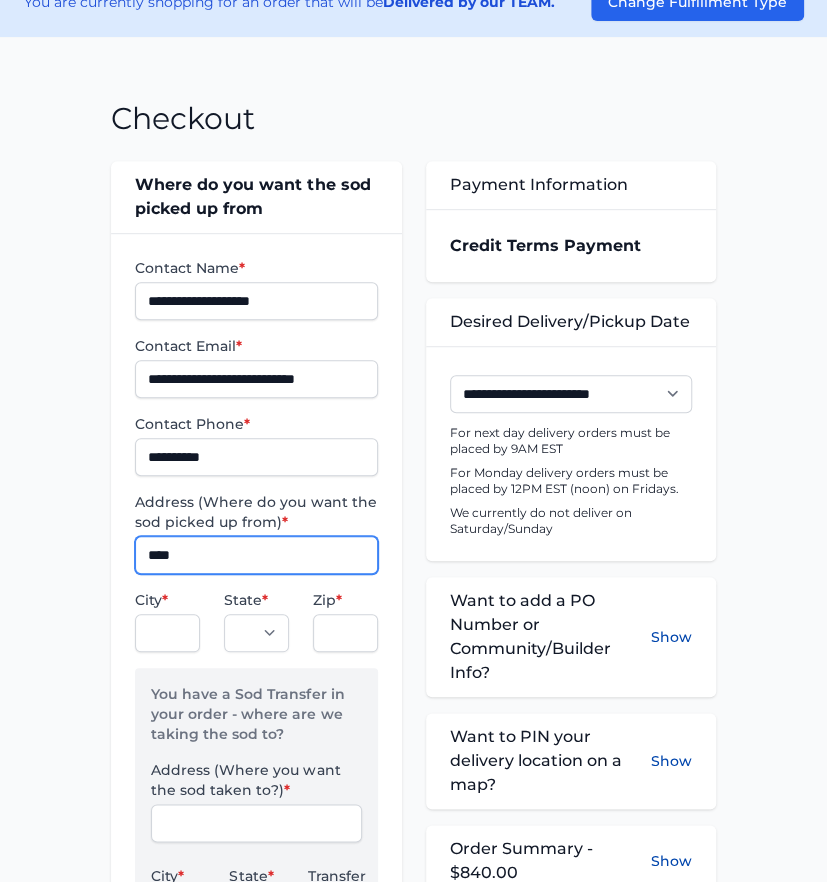 type on "**********" 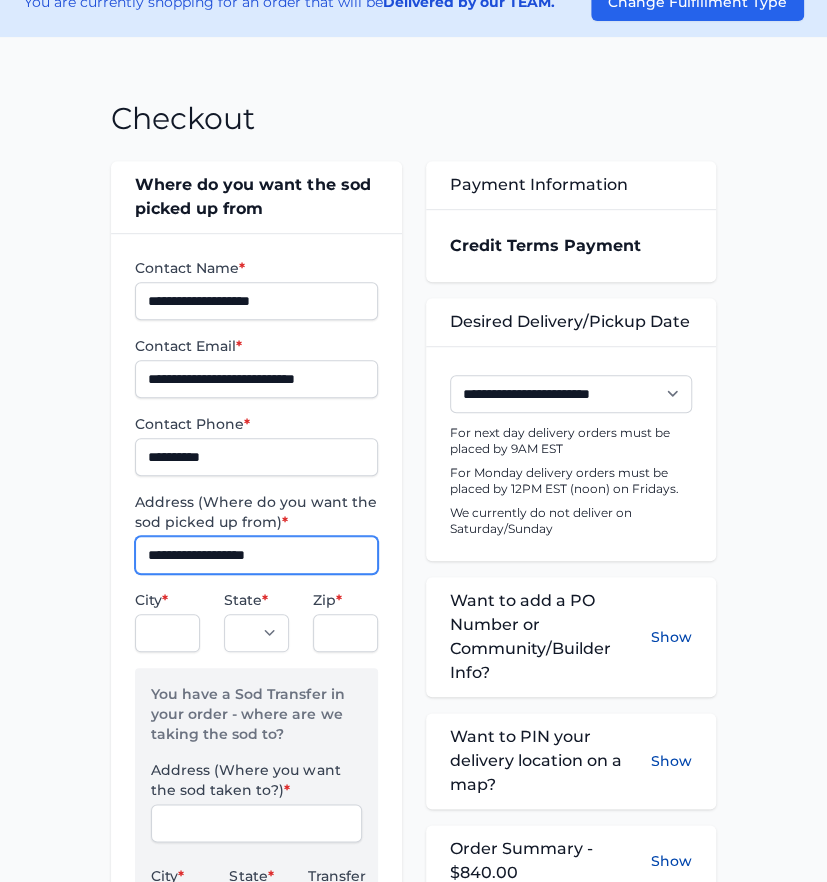 type on "******" 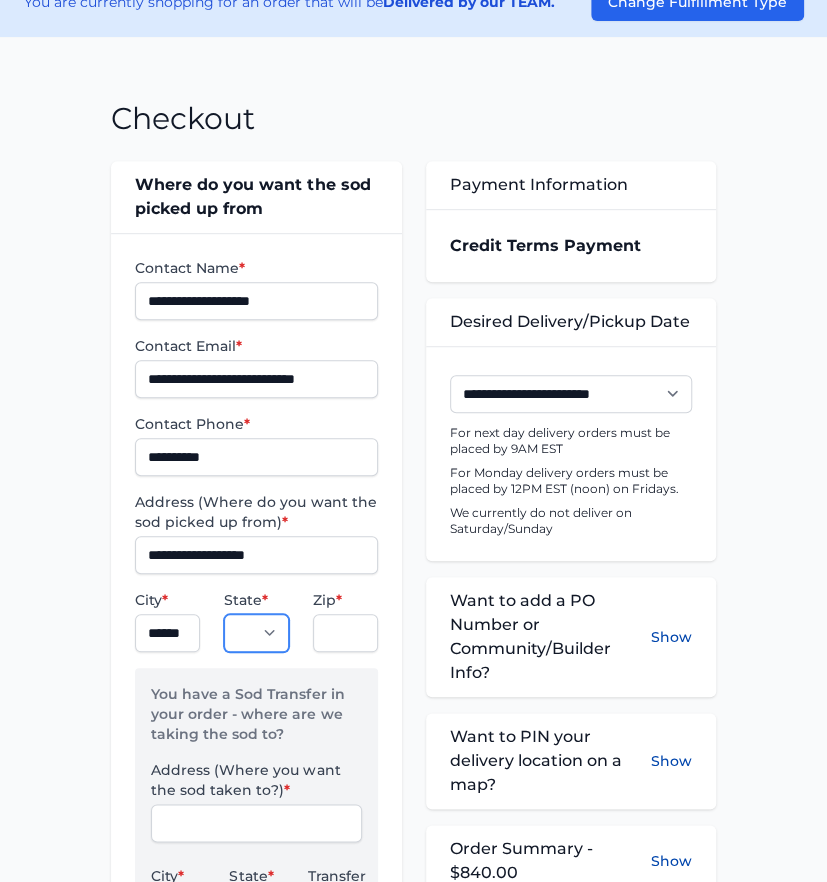select on "**" 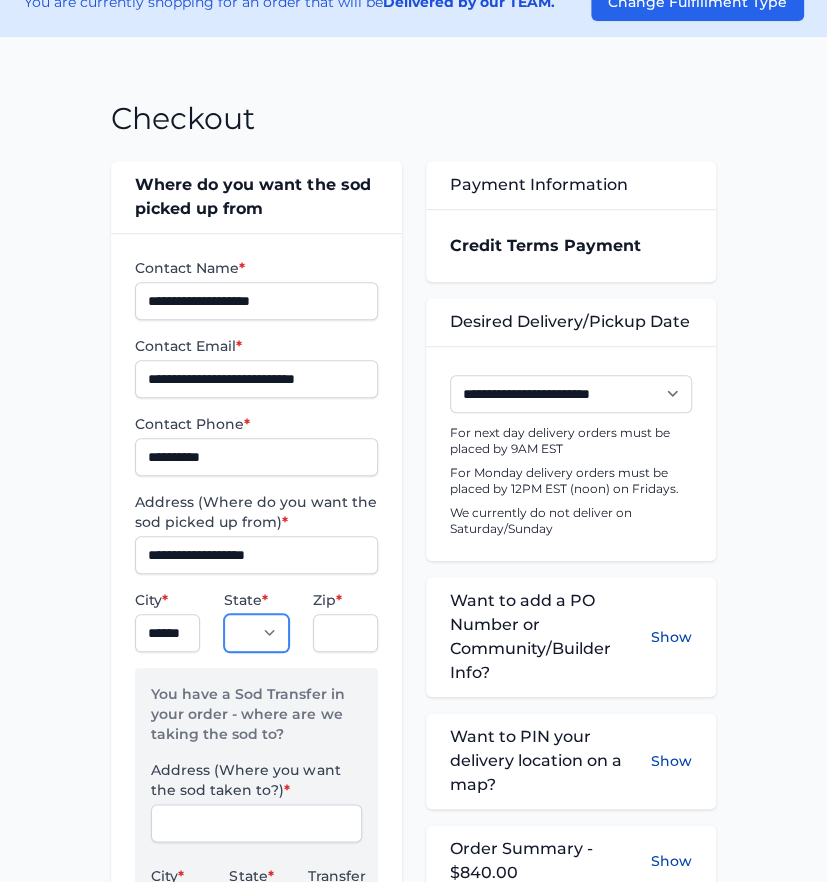 type on "*****" 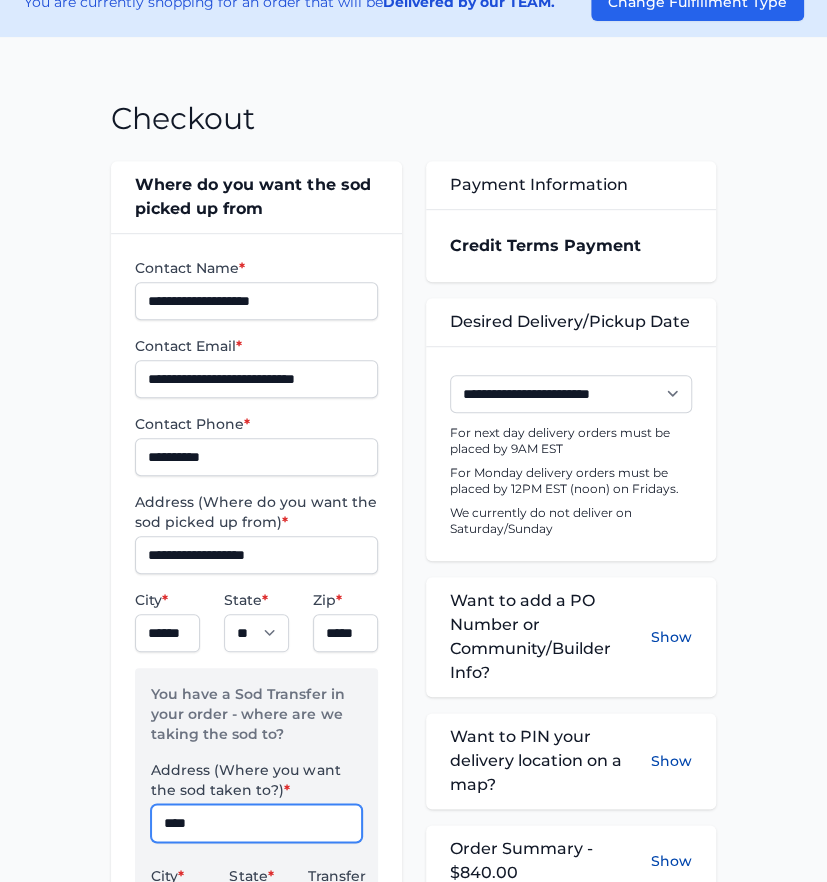 type on "**********" 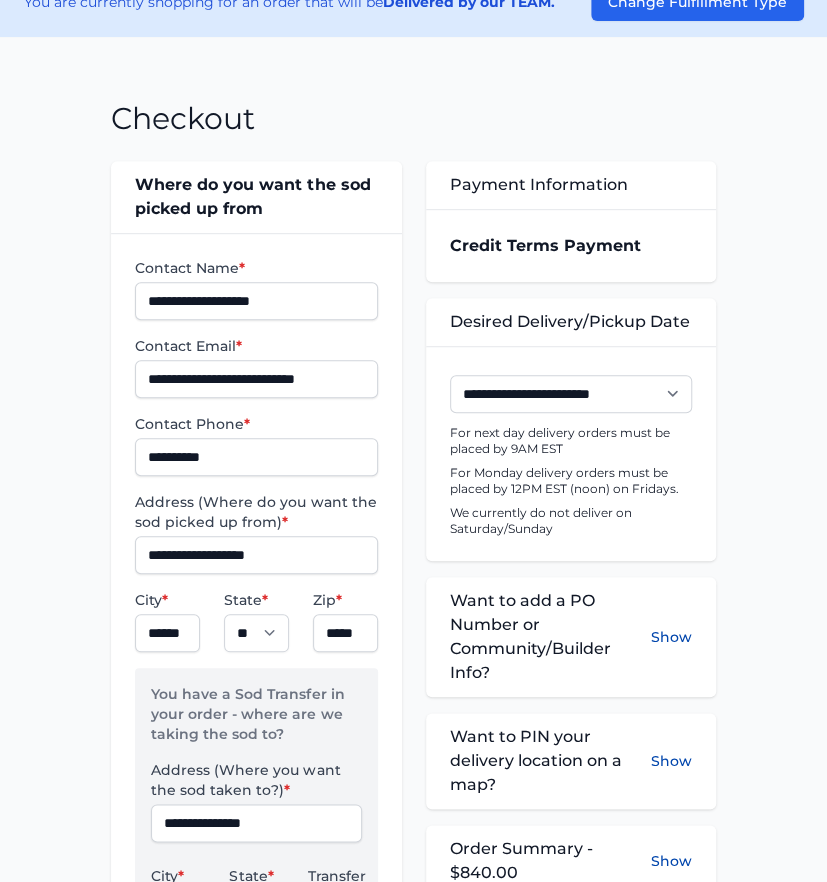 select on "**" 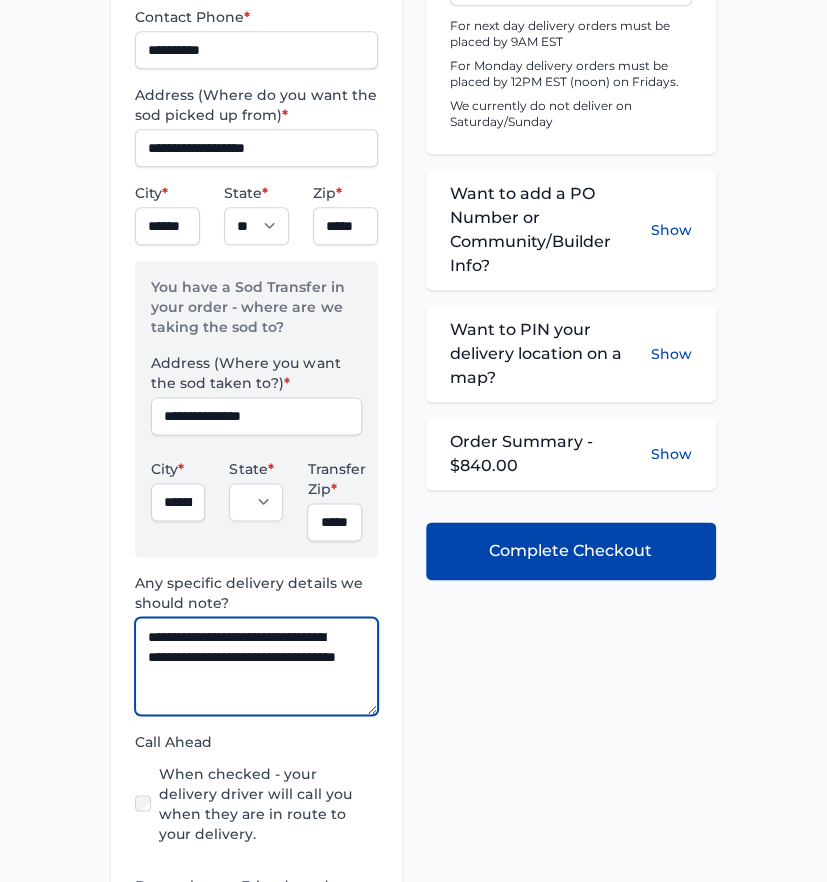 scroll, scrollTop: 577, scrollLeft: 0, axis: vertical 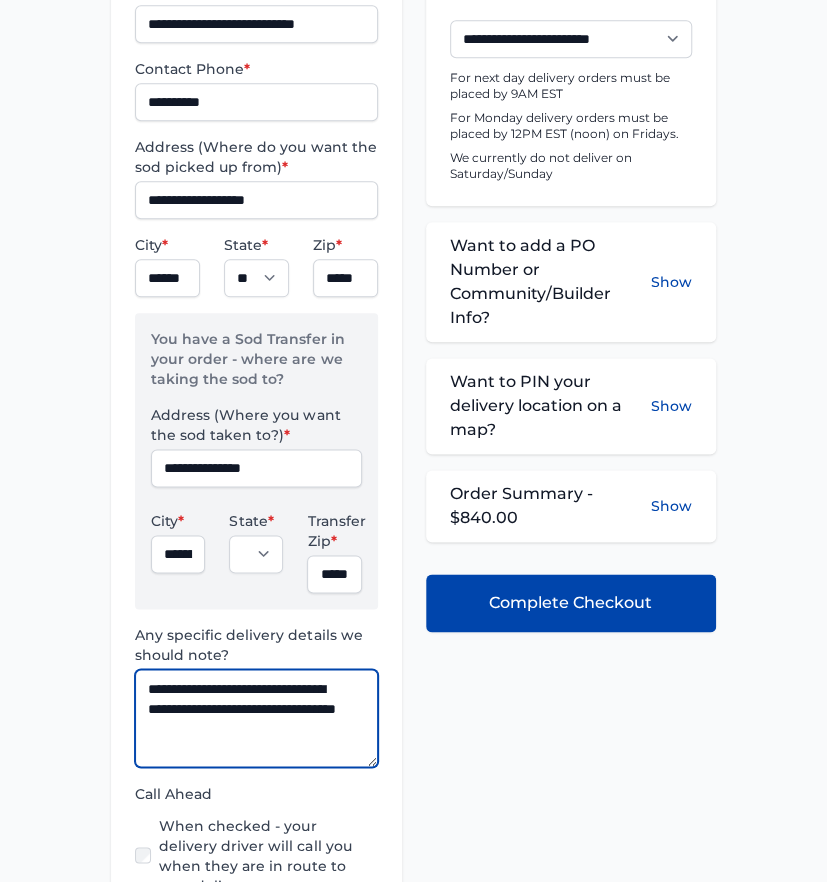 type on "**********" 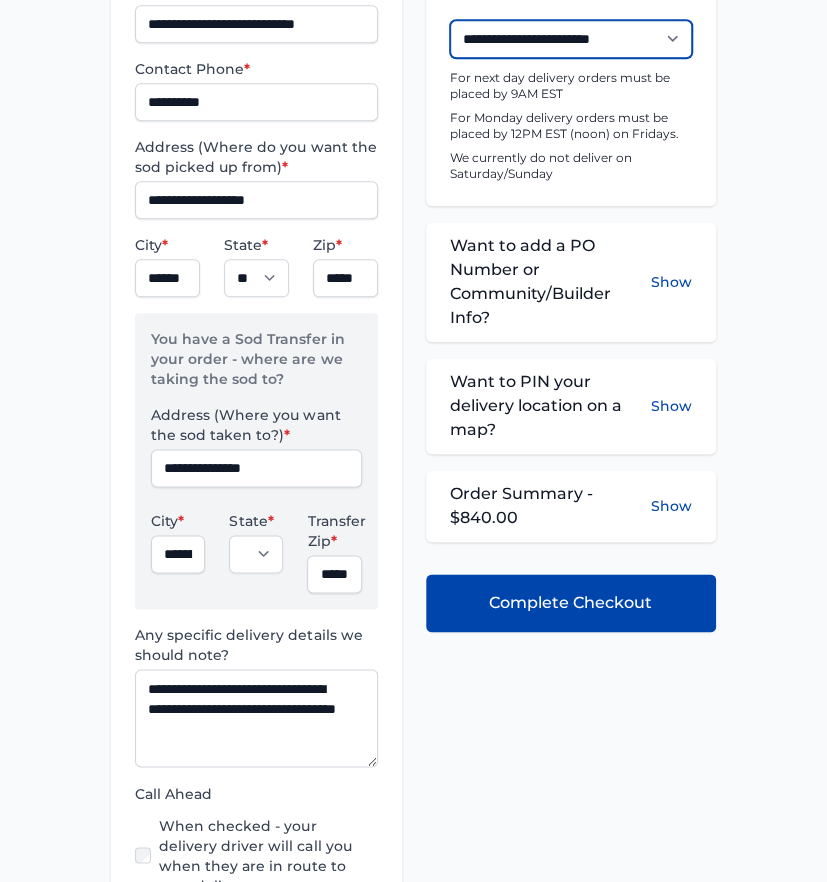 click on "**********" at bounding box center [571, 39] 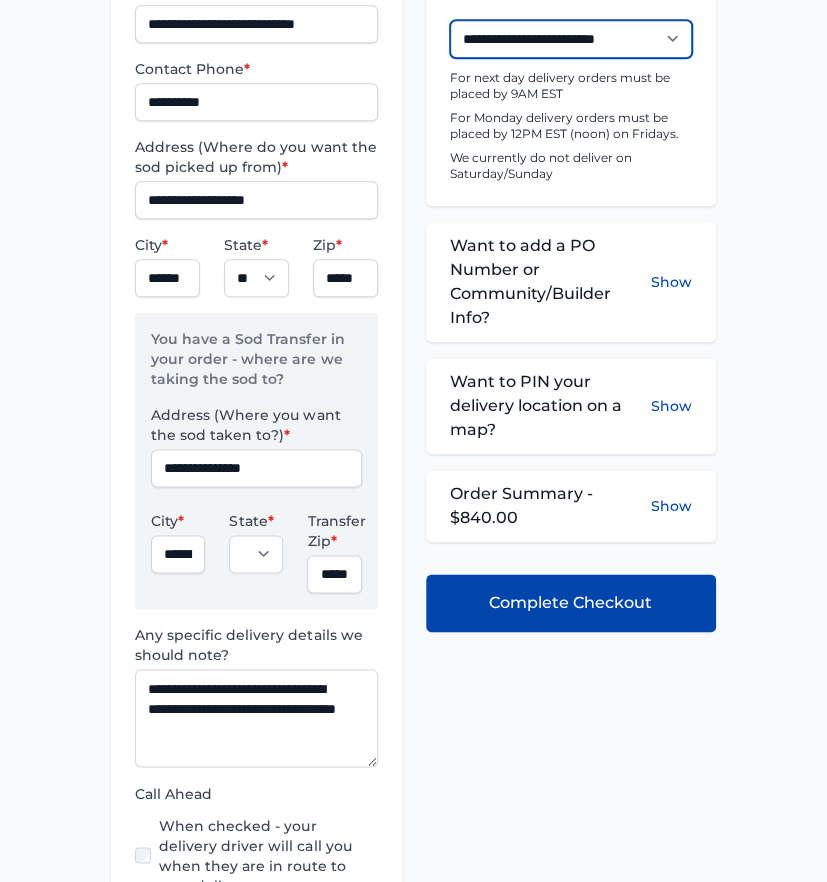 click on "**********" at bounding box center [571, 39] 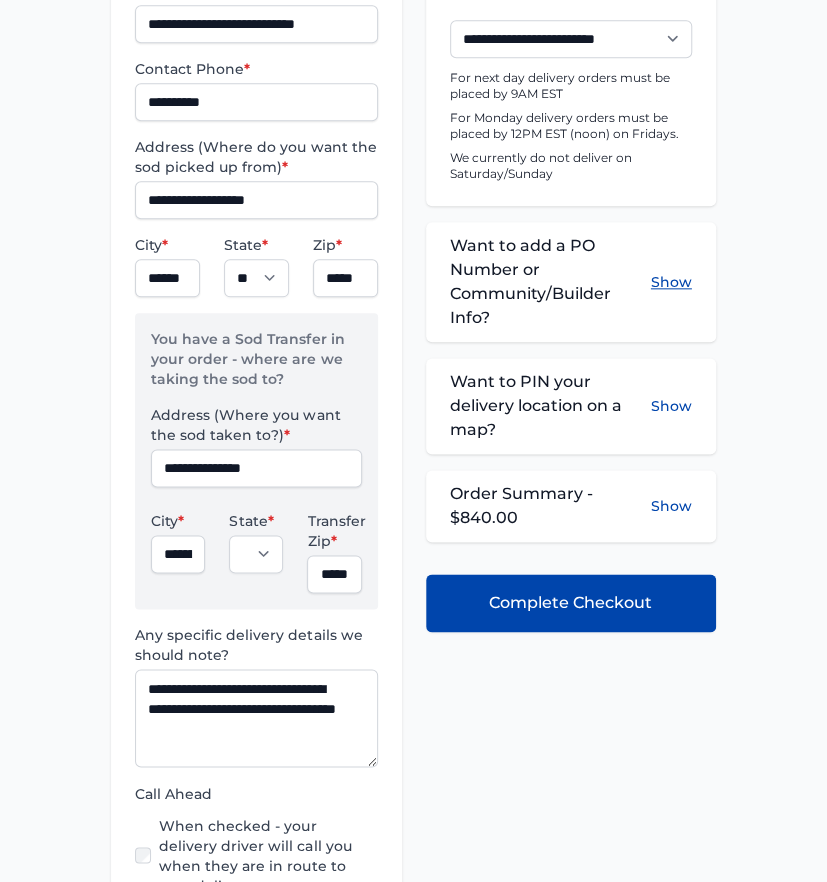 click on "Show" at bounding box center [671, 282] 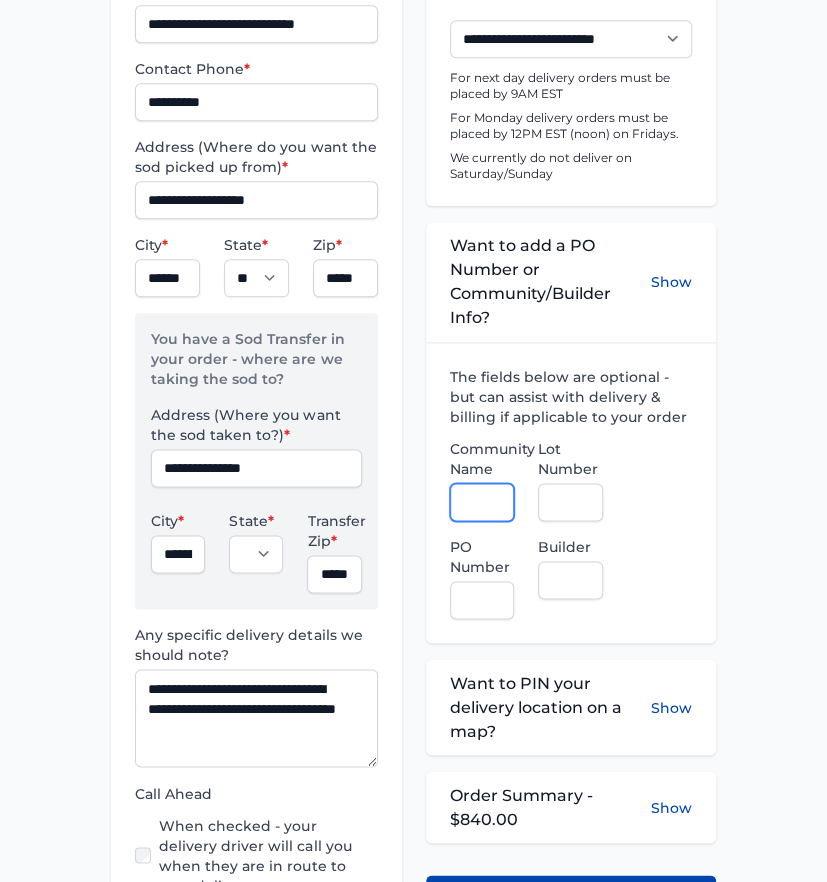 click on "Community Name" at bounding box center [482, 502] 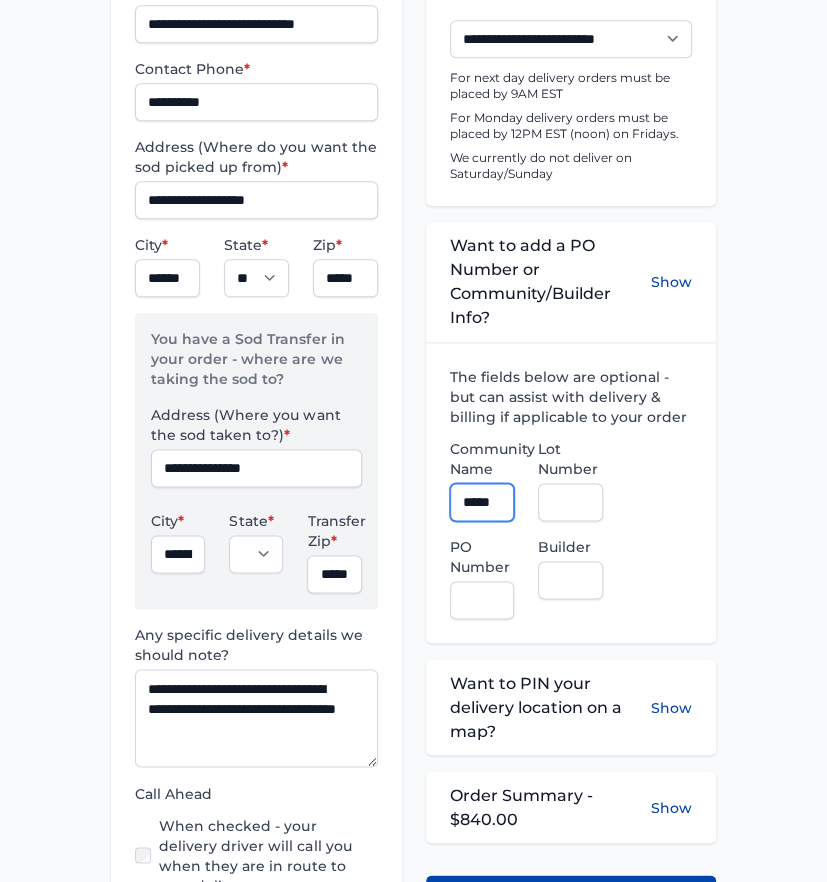 type on "**********" 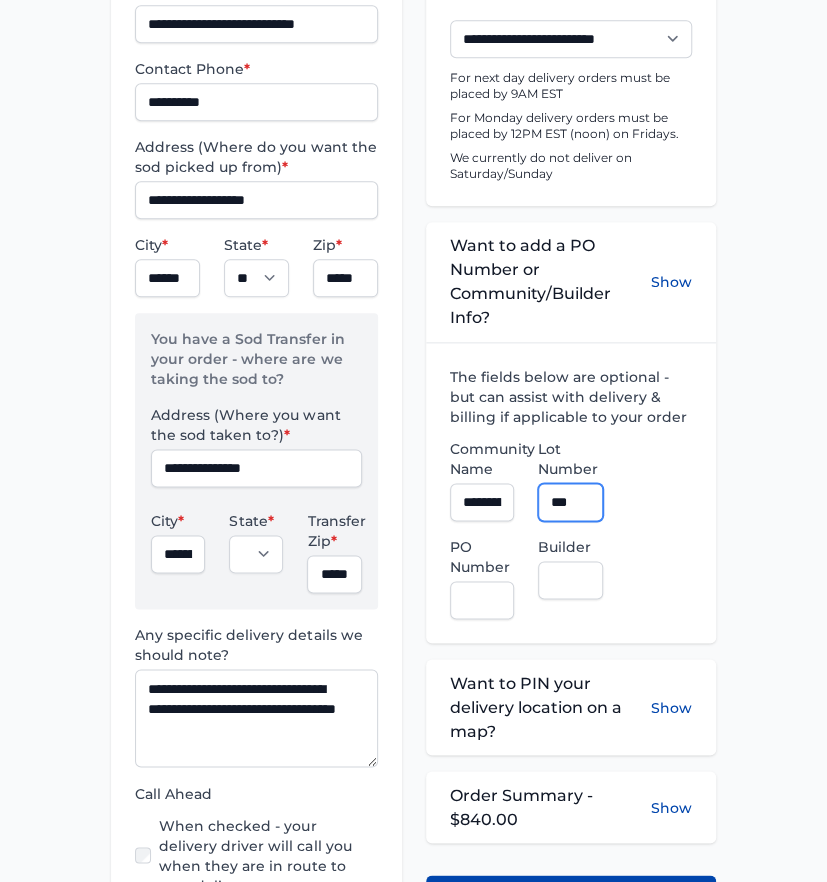 type on "***" 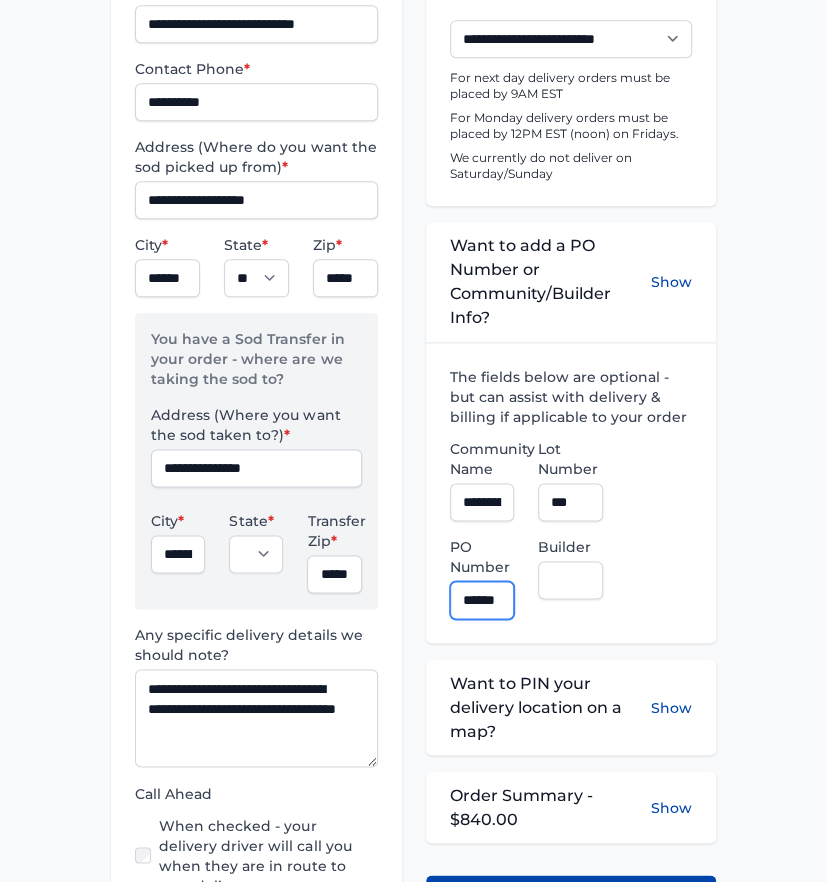 scroll, scrollTop: 0, scrollLeft: 12, axis: horizontal 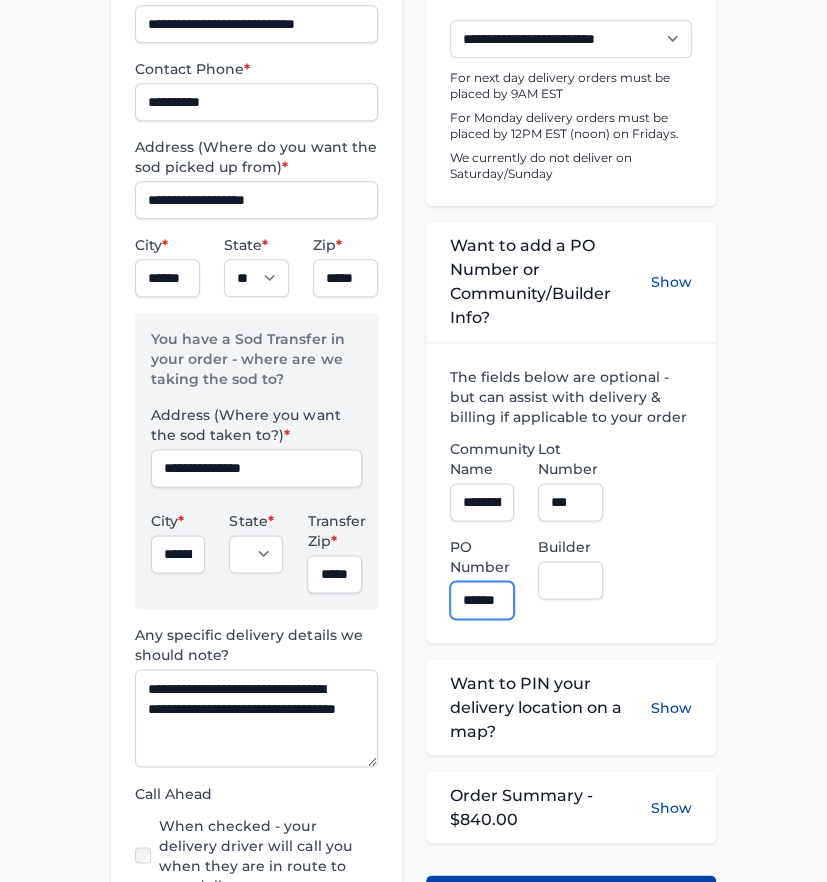 type on "******" 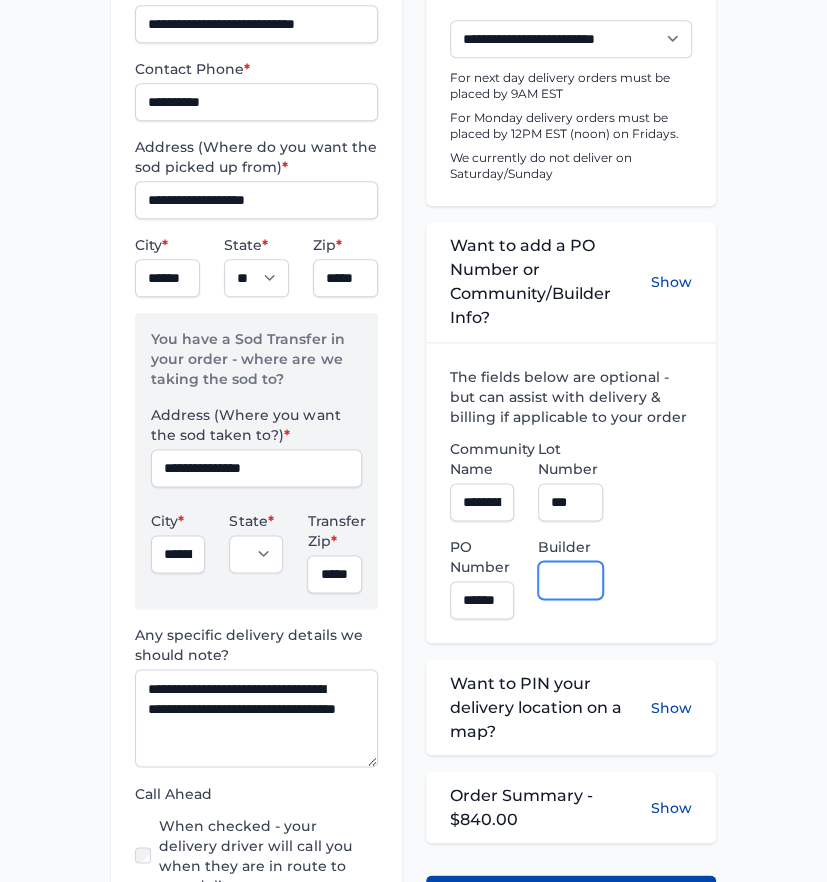 scroll, scrollTop: 0, scrollLeft: 0, axis: both 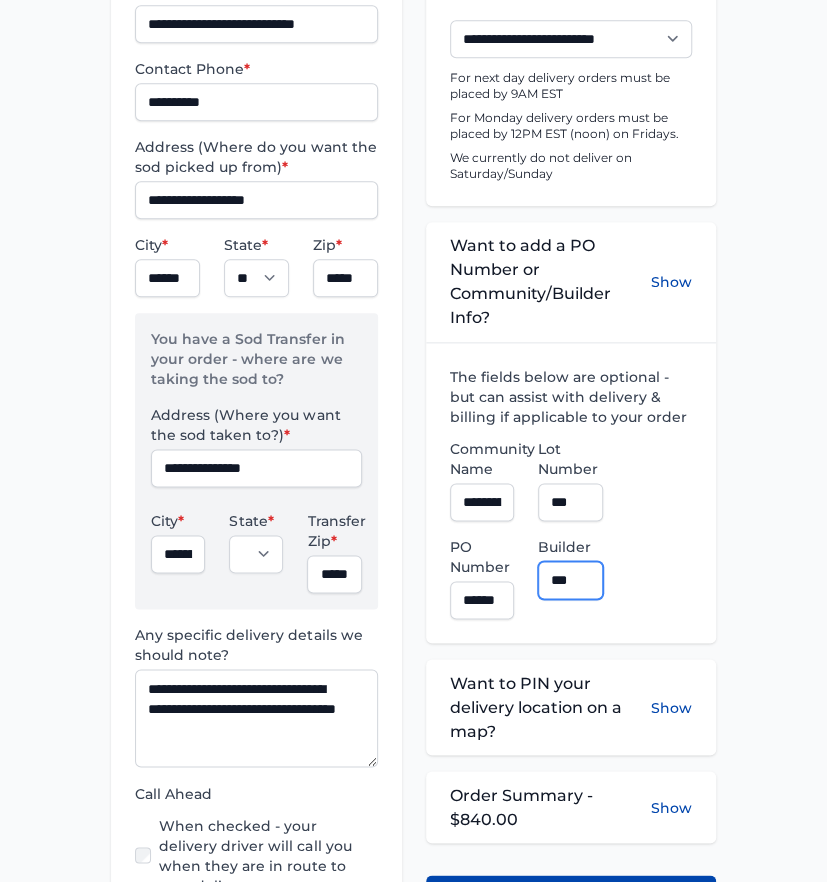 type on "**********" 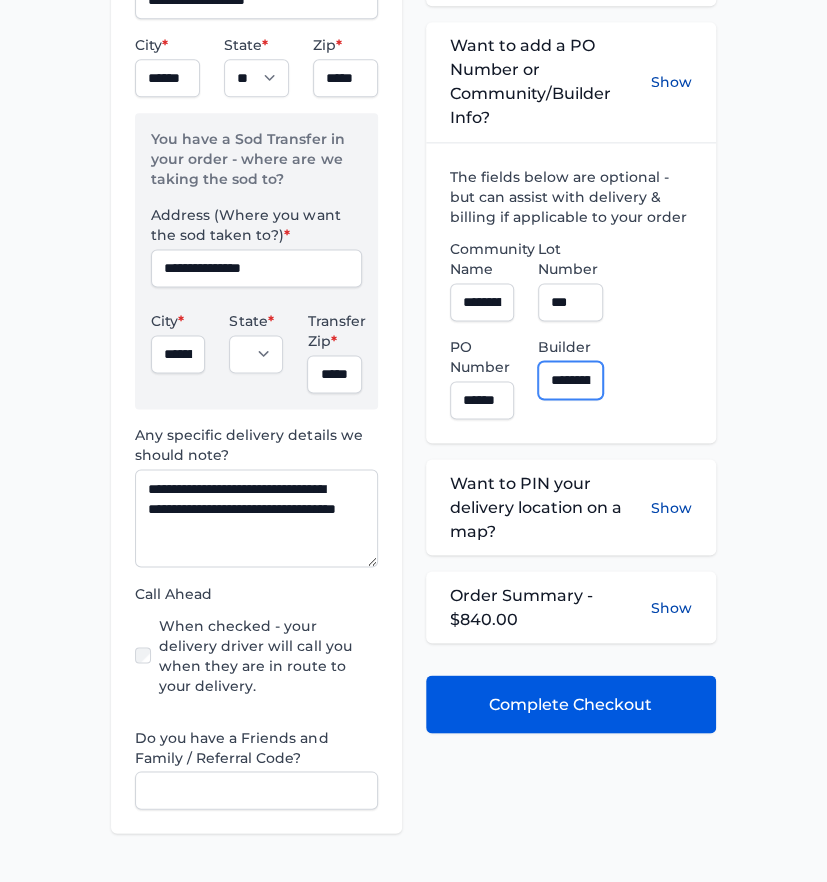 scroll, scrollTop: 800, scrollLeft: 0, axis: vertical 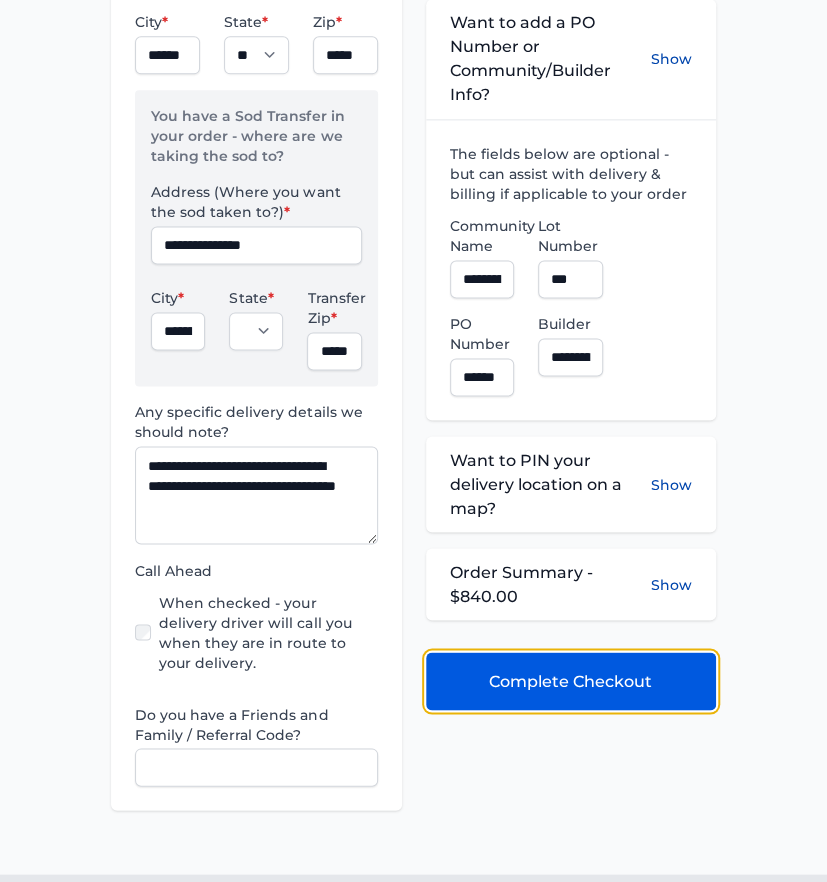 click on "Complete Checkout" at bounding box center [571, 681] 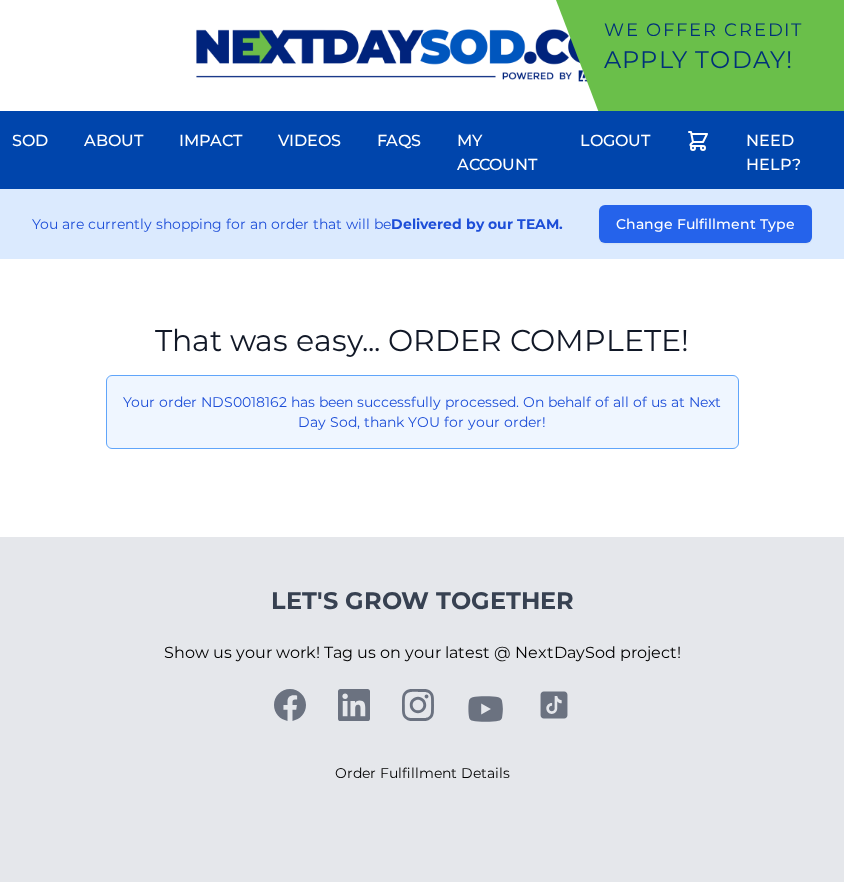 scroll, scrollTop: 0, scrollLeft: 0, axis: both 